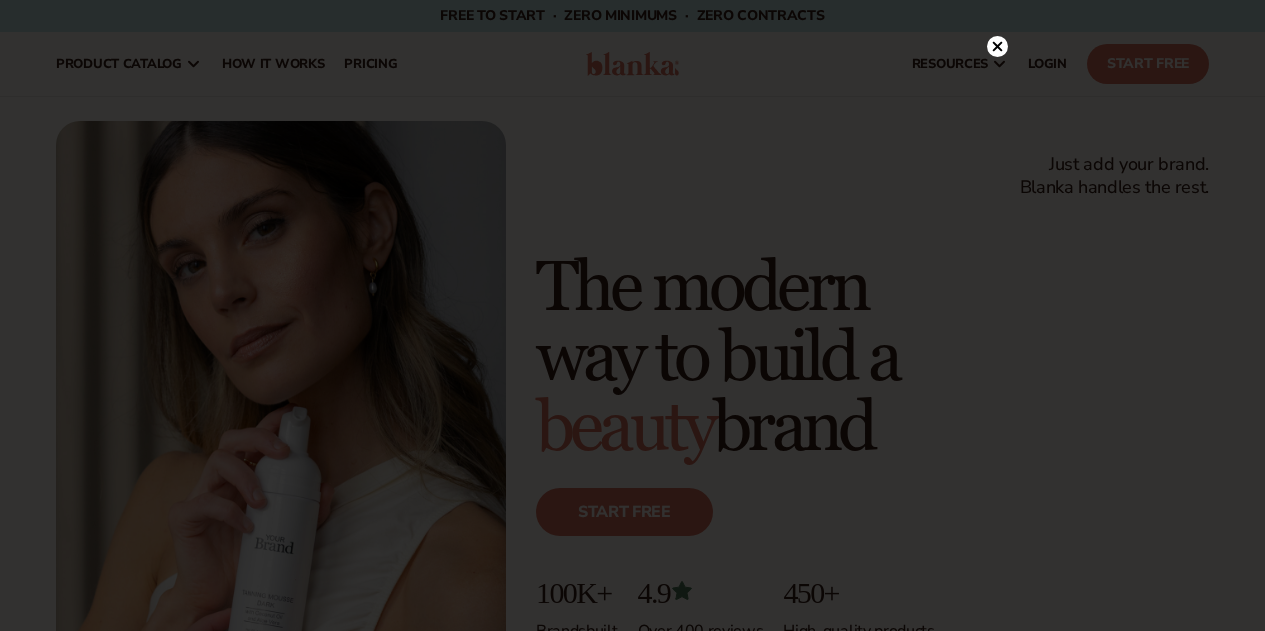 scroll, scrollTop: 0, scrollLeft: 0, axis: both 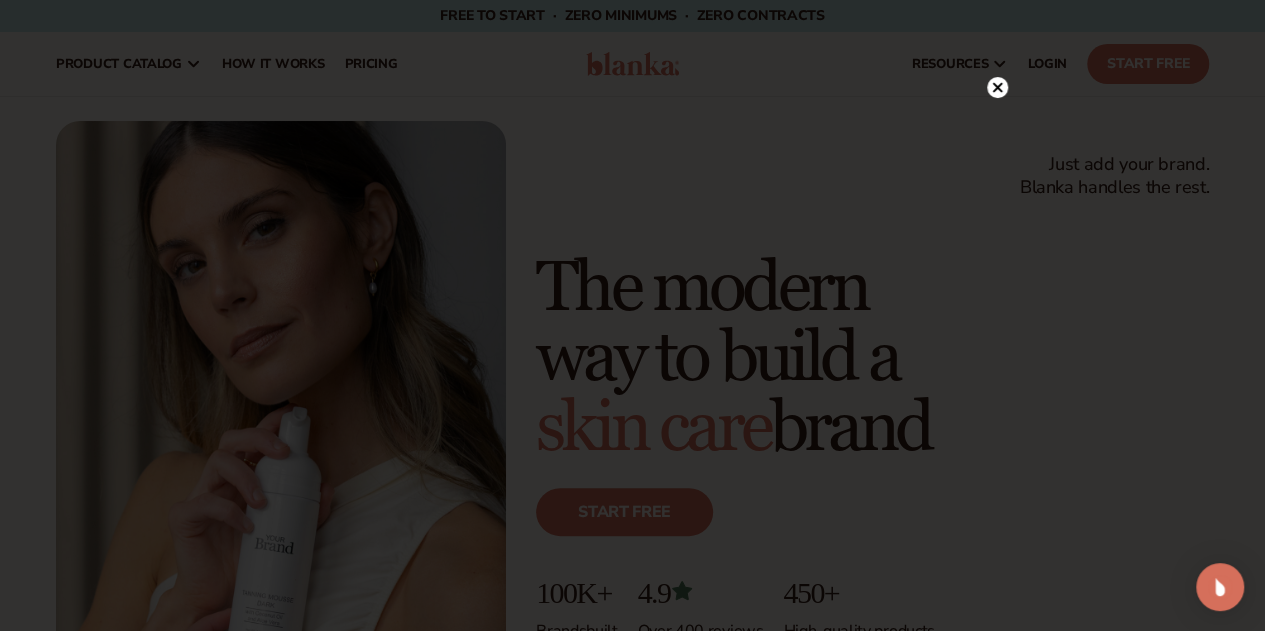 click 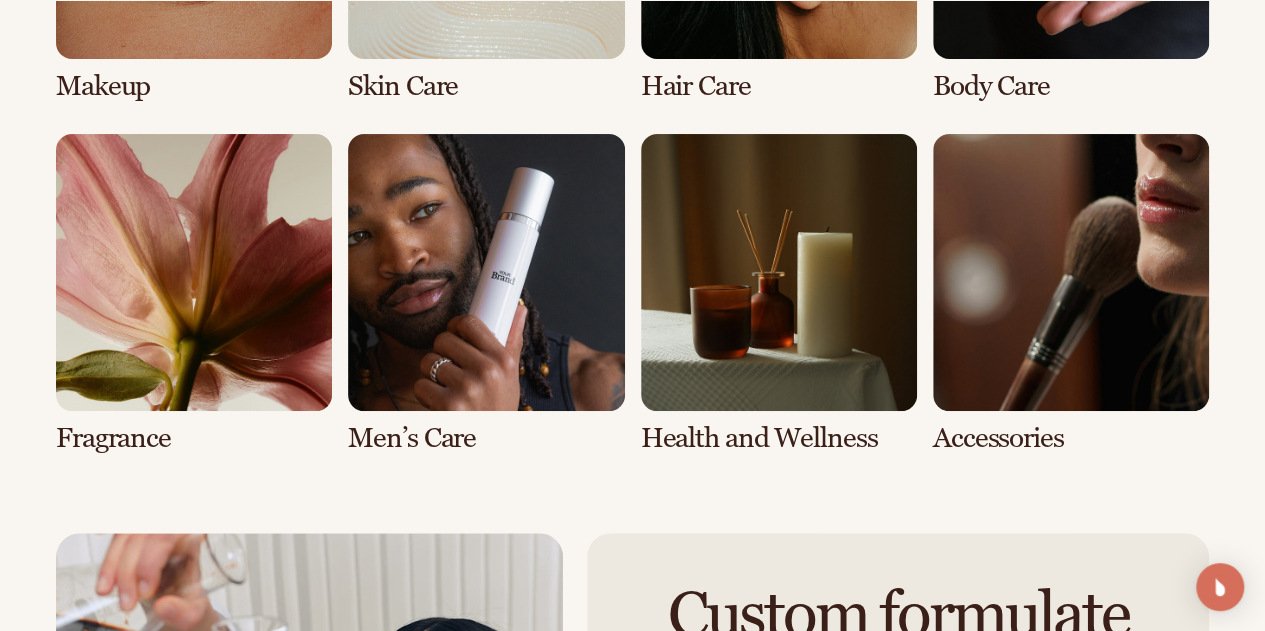 scroll, scrollTop: 3900, scrollLeft: 0, axis: vertical 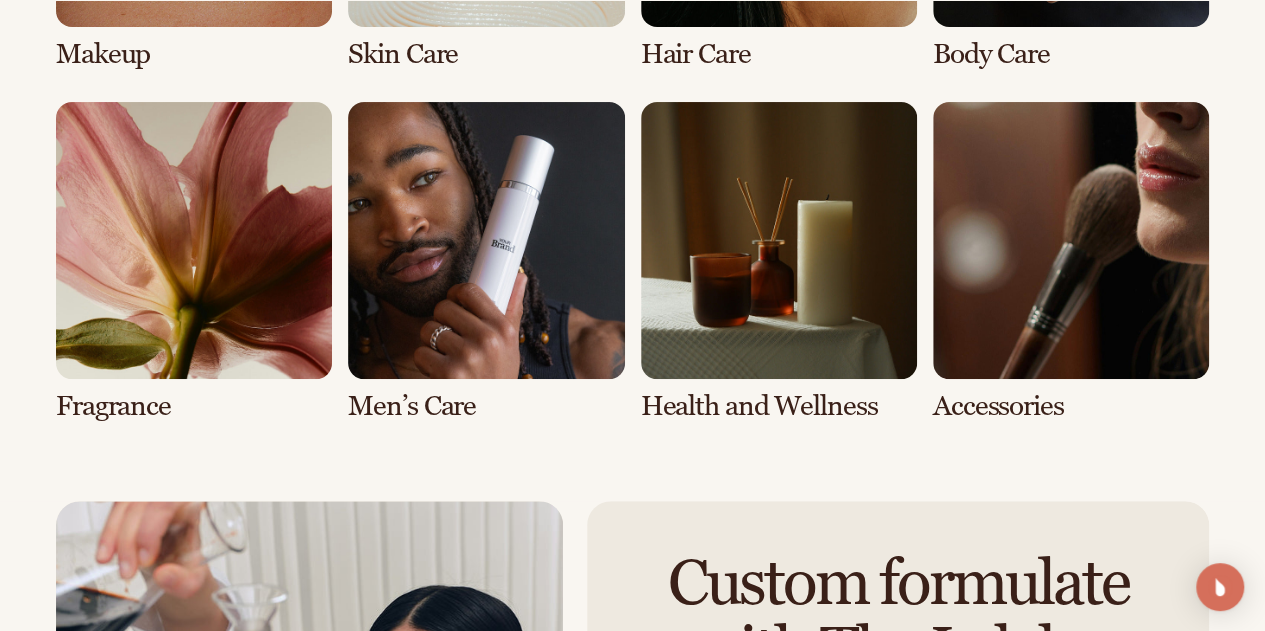 click at bounding box center (194, -90) 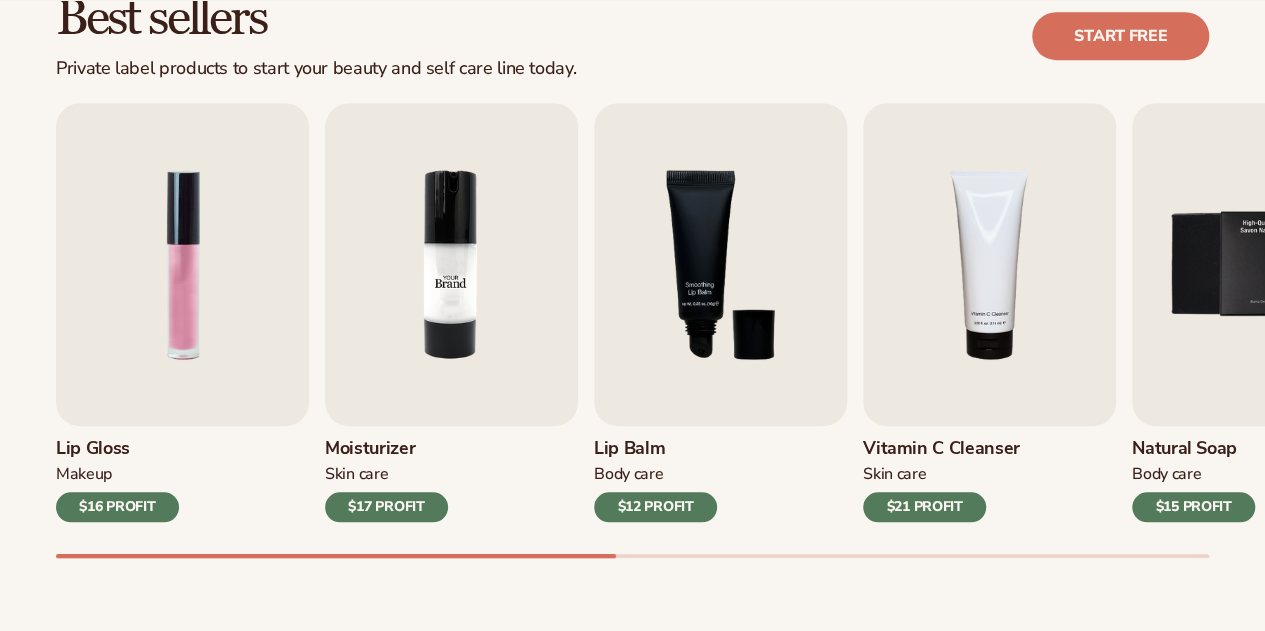 scroll, scrollTop: 600, scrollLeft: 0, axis: vertical 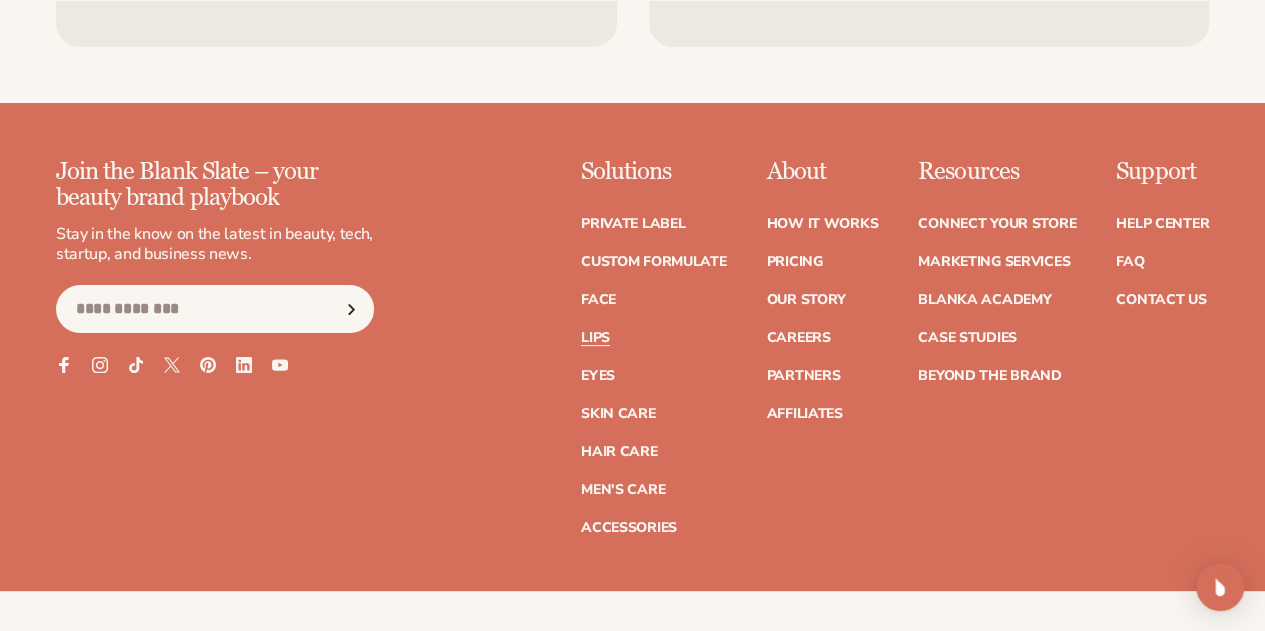 click on "Lips" at bounding box center (595, 338) 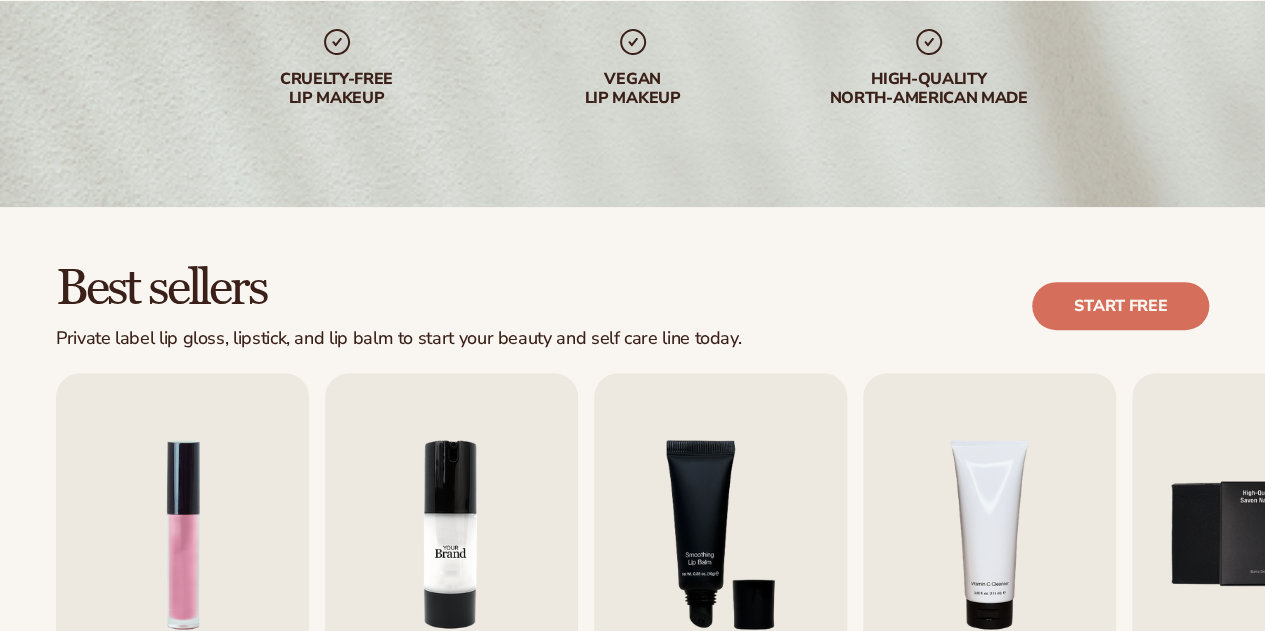 scroll, scrollTop: 500, scrollLeft: 0, axis: vertical 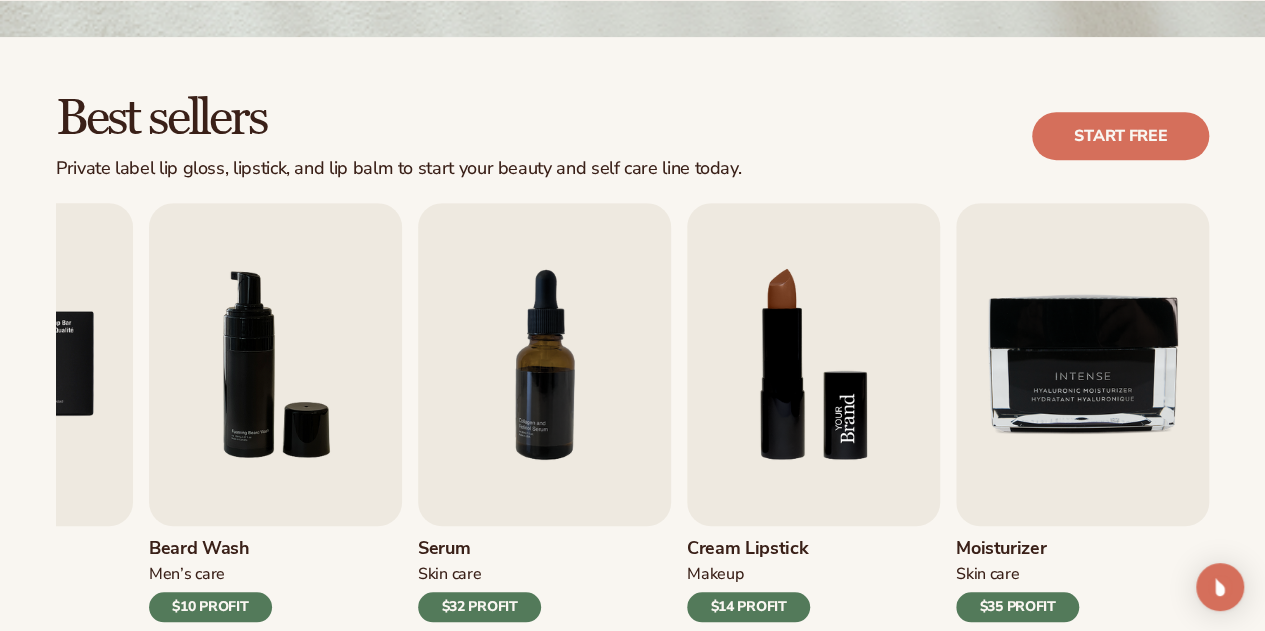 click at bounding box center [813, 364] 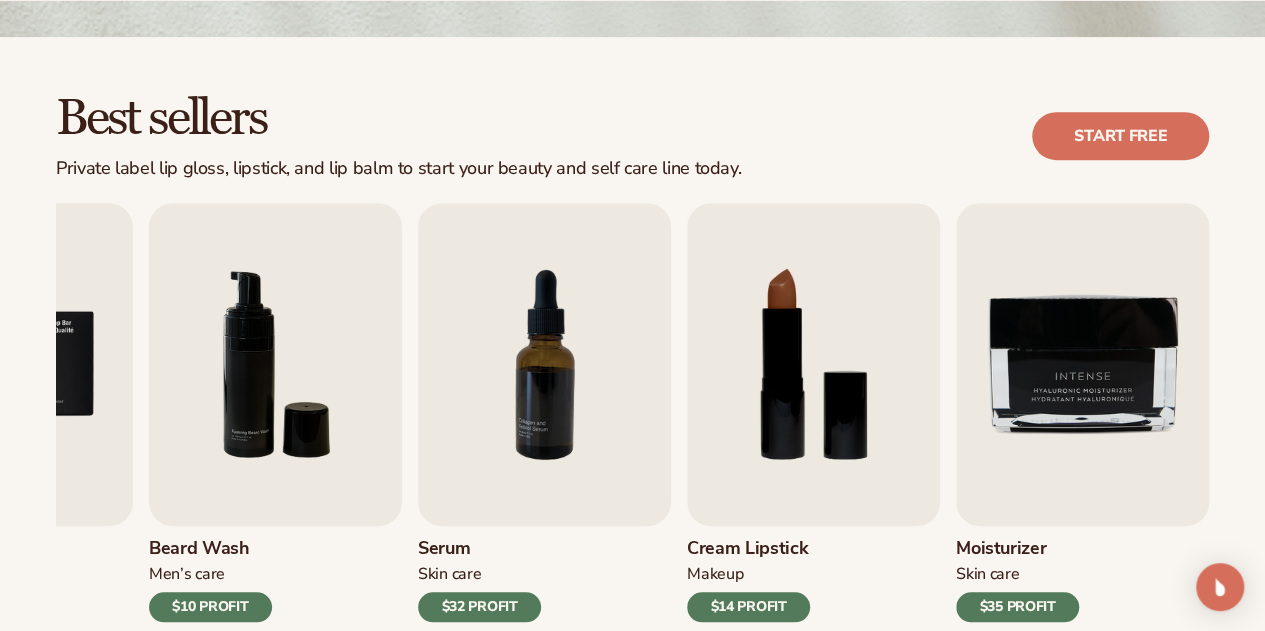 drag, startPoint x: 821, startPoint y: 336, endPoint x: 724, endPoint y: 78, distance: 275.632 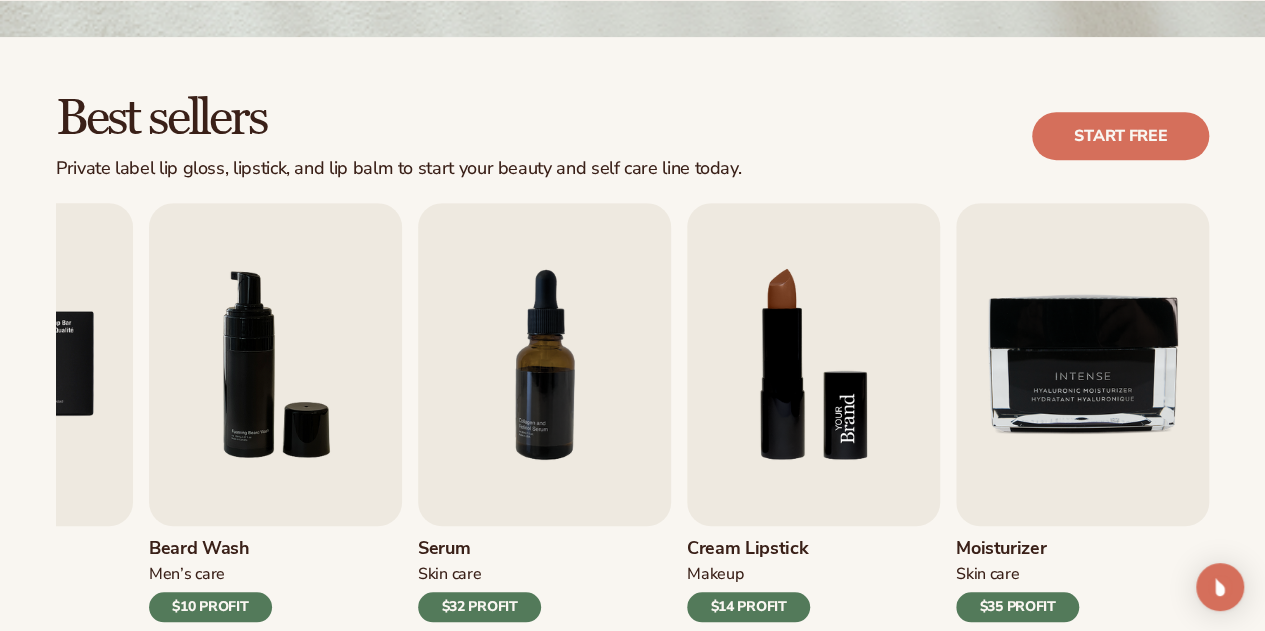 click at bounding box center [813, 364] 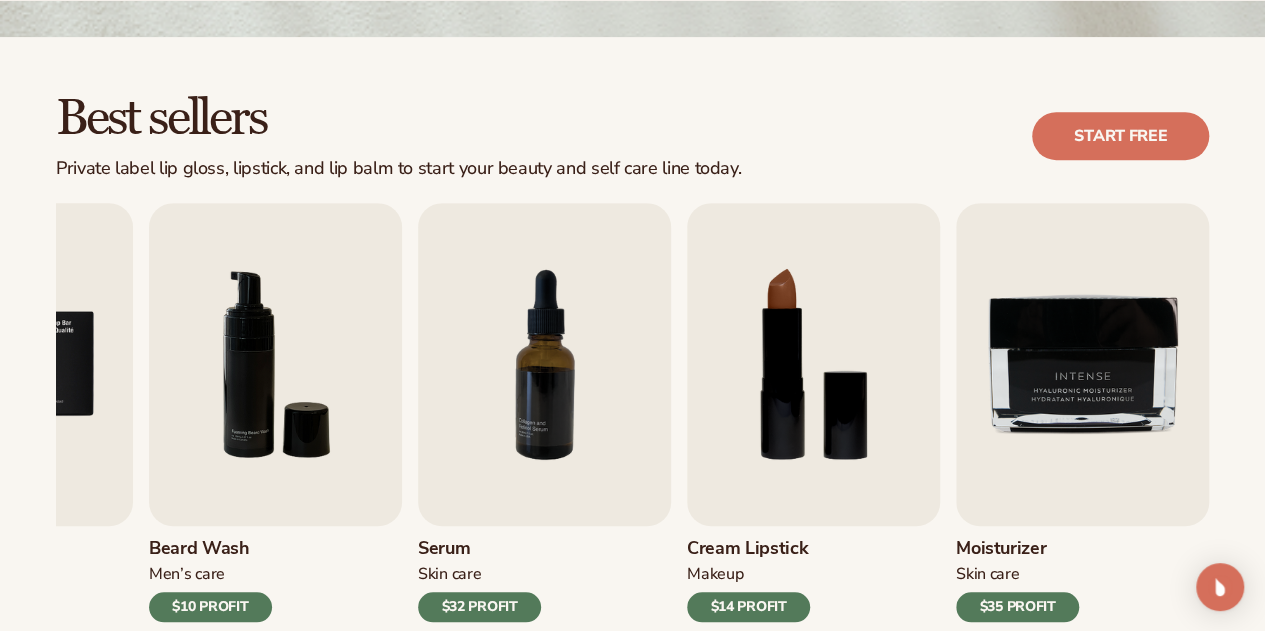click on "$14 PROFIT" at bounding box center (748, 607) 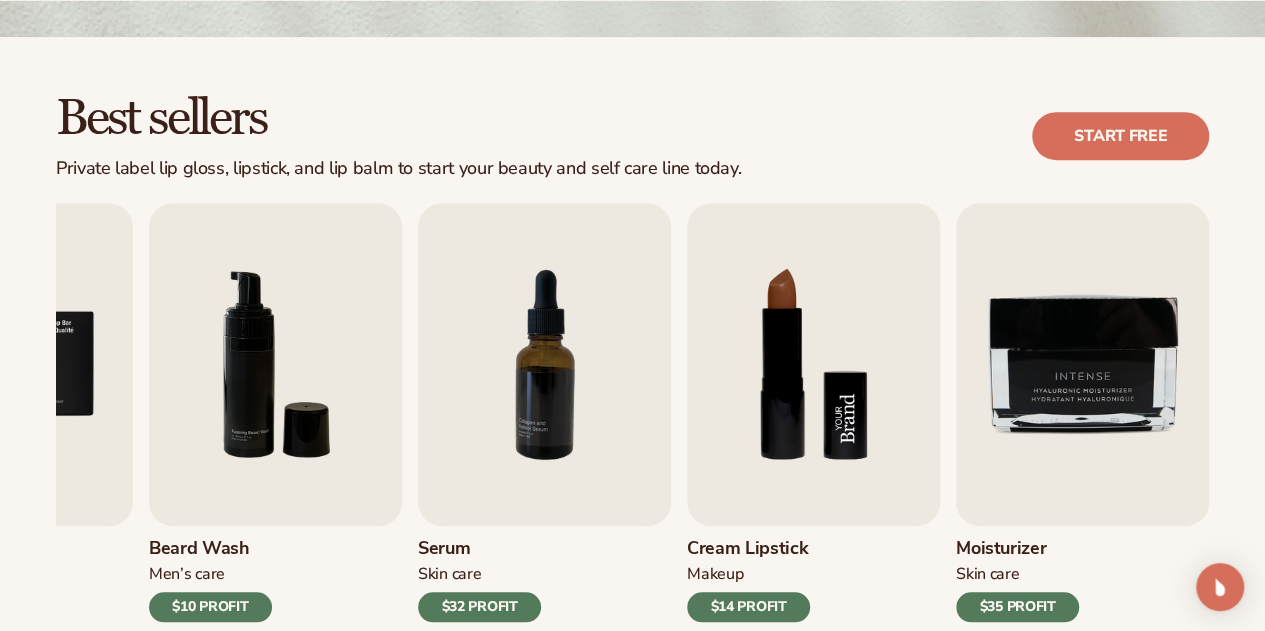 click at bounding box center [813, 364] 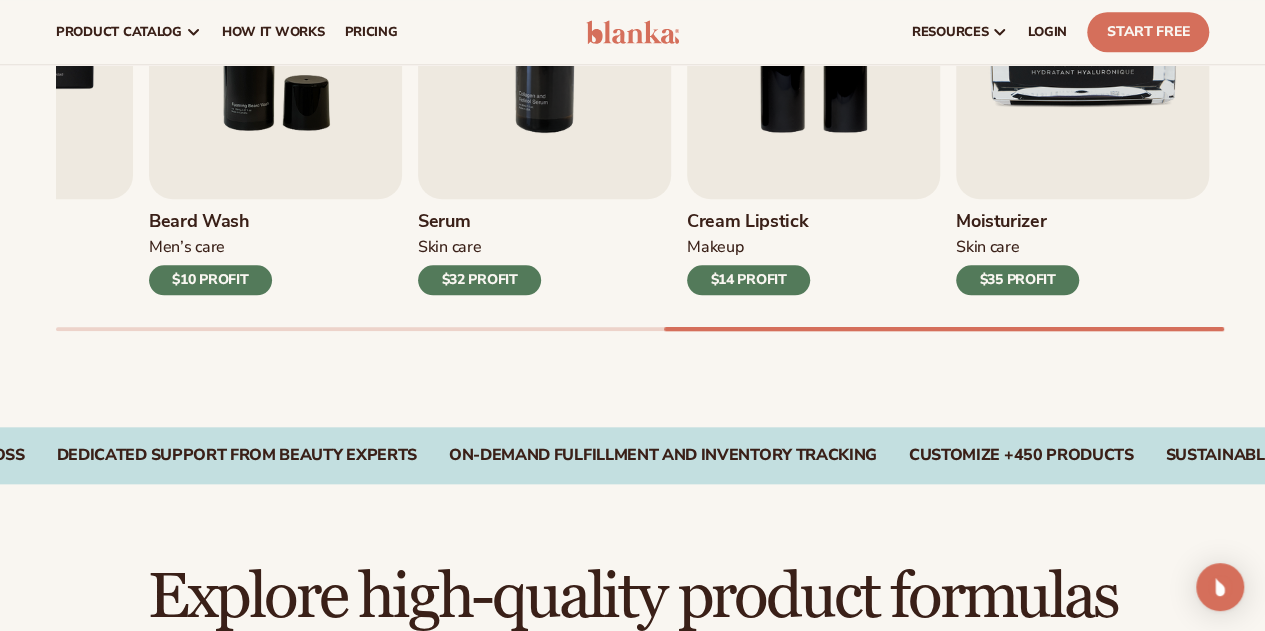 scroll, scrollTop: 767, scrollLeft: 0, axis: vertical 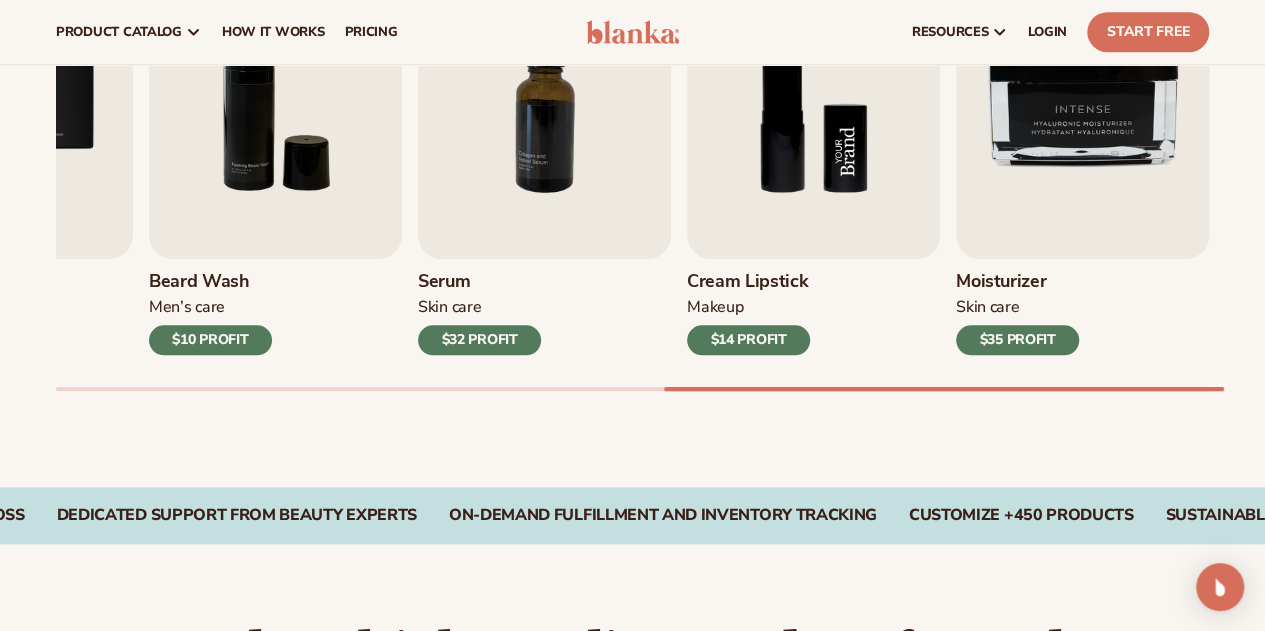 click at bounding box center (813, 97) 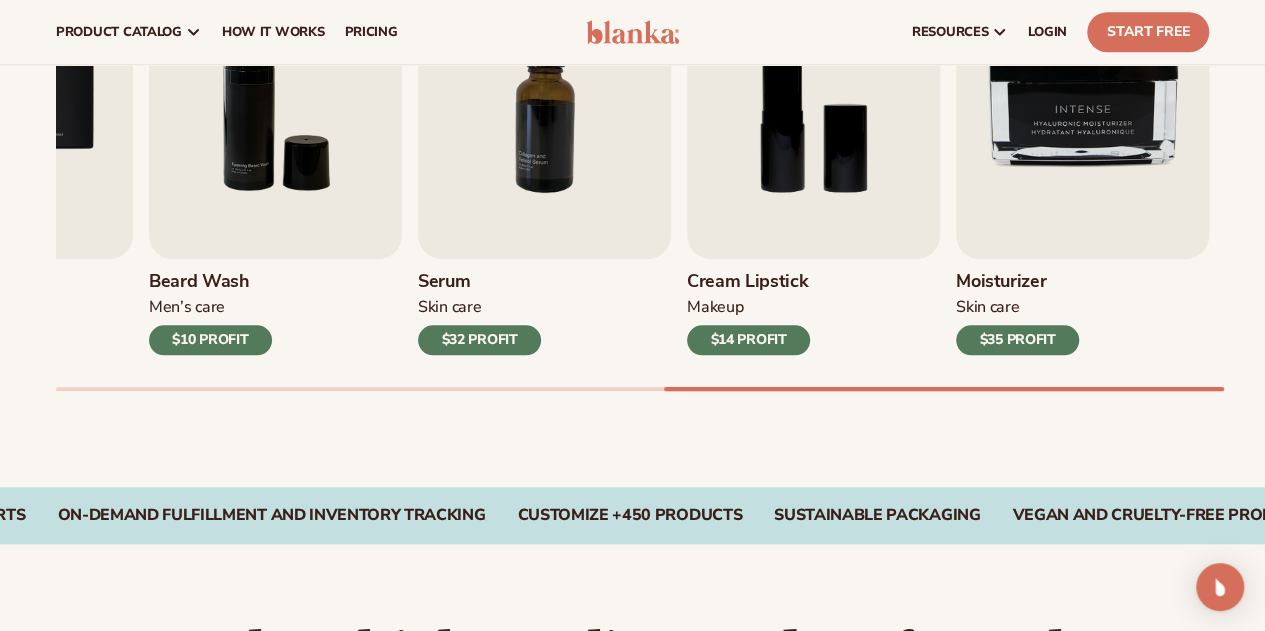 click on "Cream Lipstick" at bounding box center [748, 282] 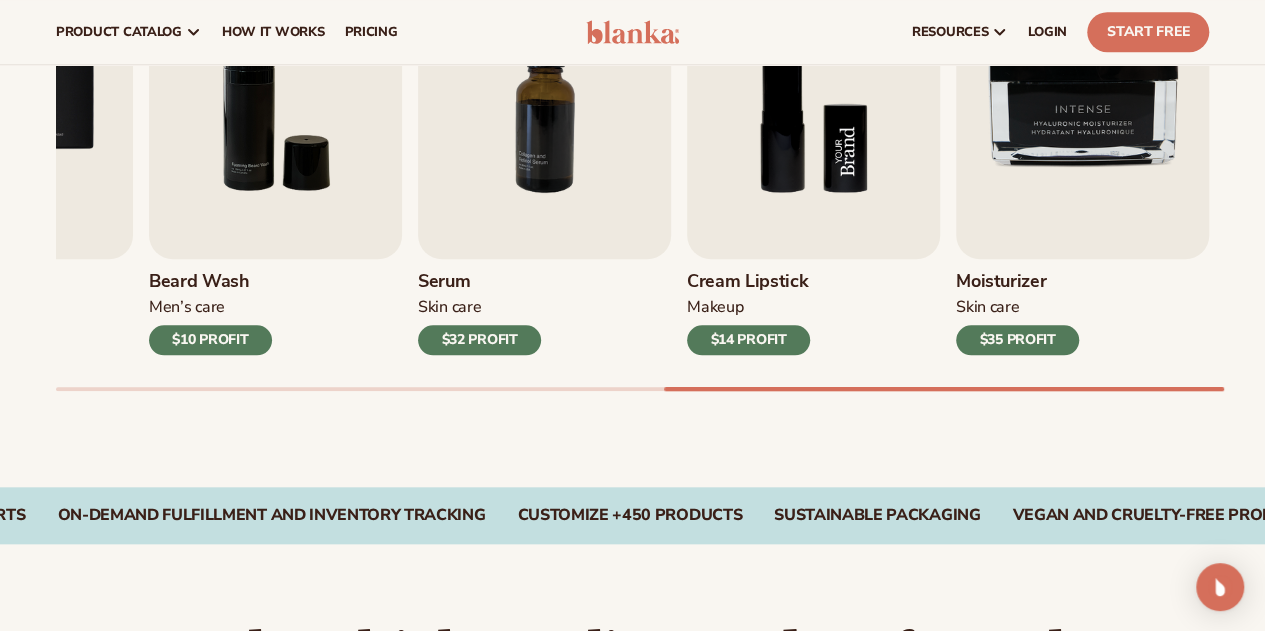 click at bounding box center (813, 97) 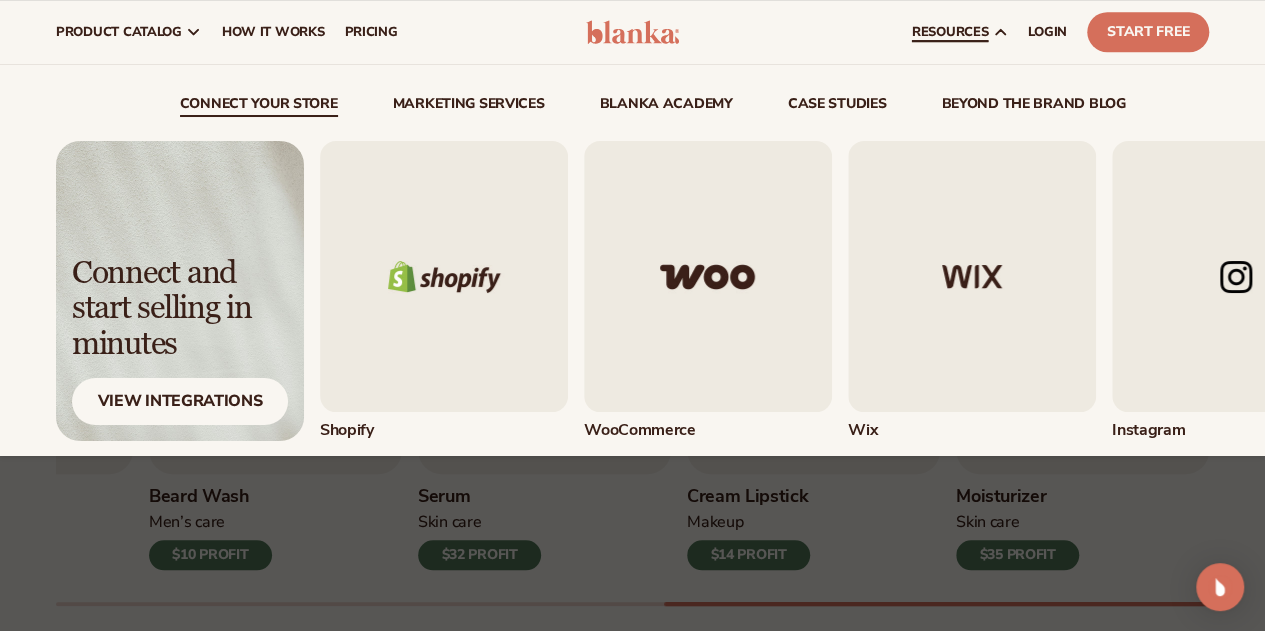 scroll, scrollTop: 467, scrollLeft: 0, axis: vertical 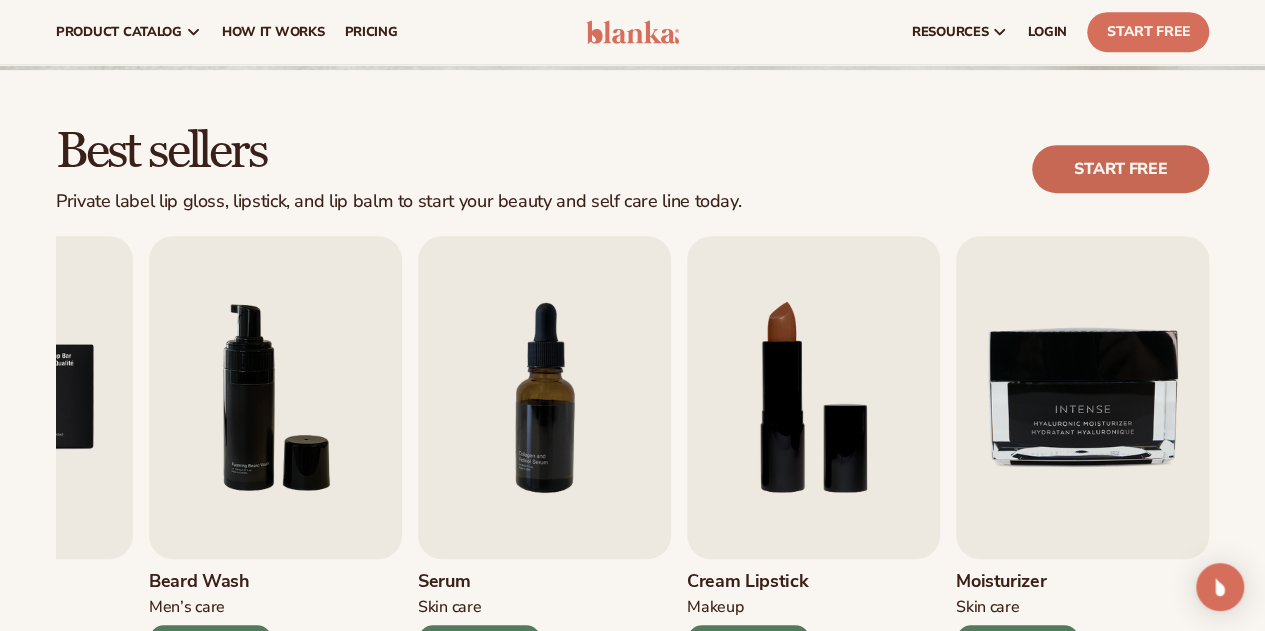 click on "Start free" at bounding box center (1120, 169) 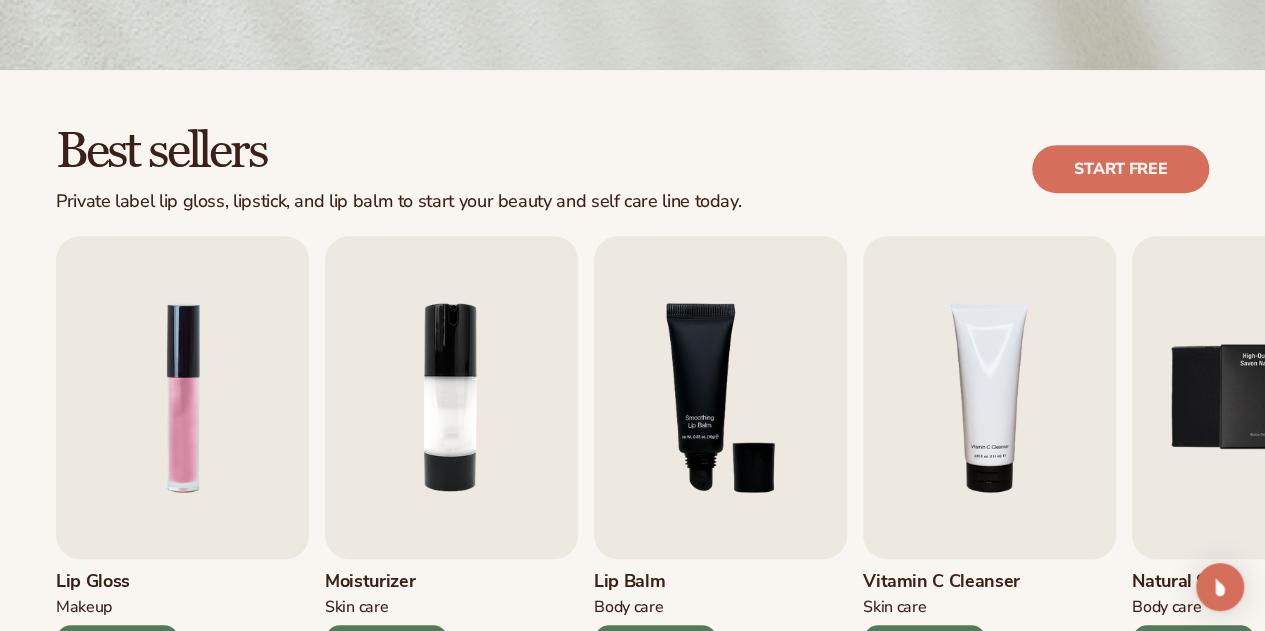 scroll, scrollTop: 0, scrollLeft: 0, axis: both 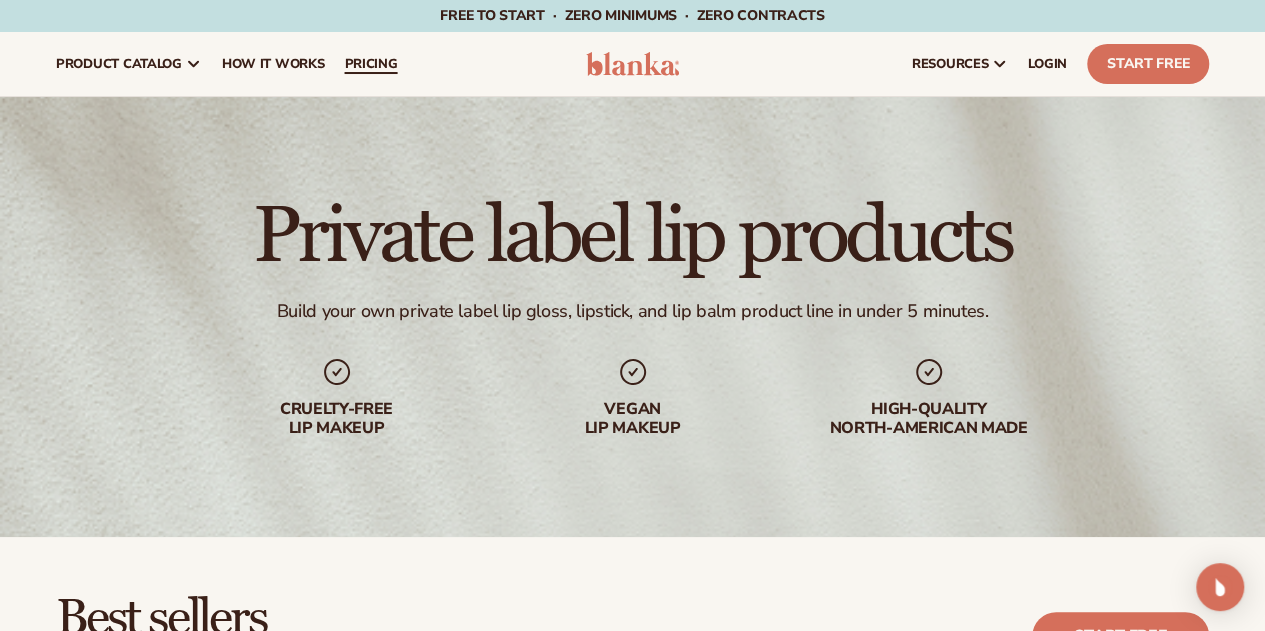 click on "pricing" at bounding box center (370, 64) 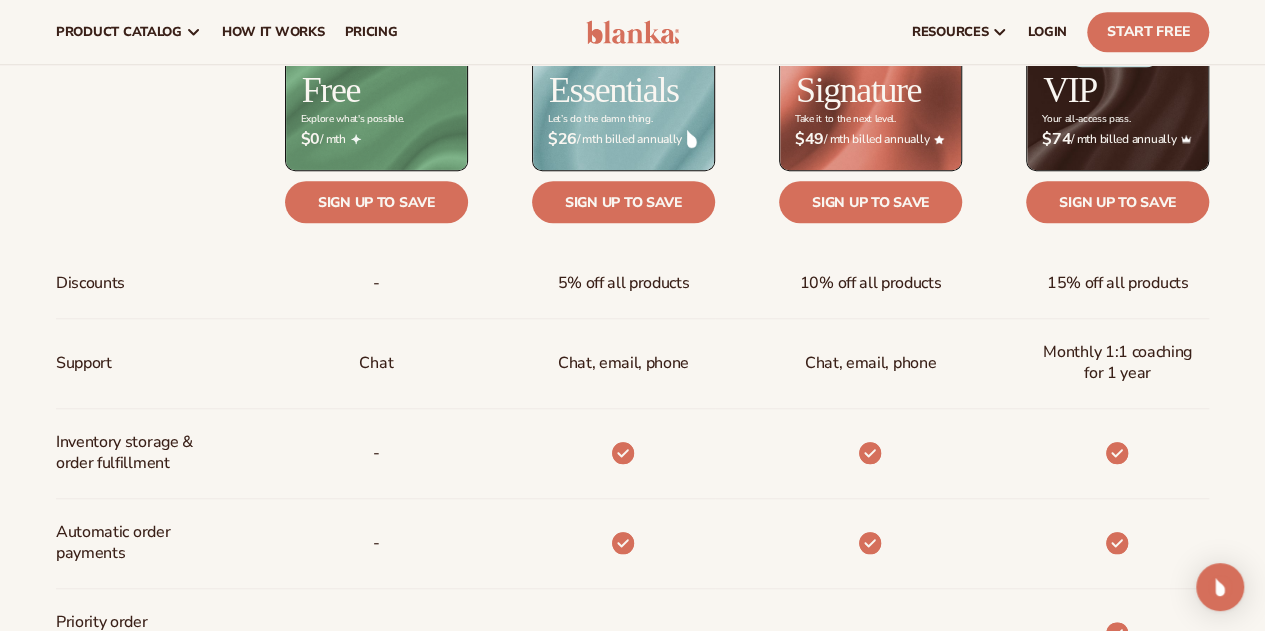 scroll, scrollTop: 700, scrollLeft: 0, axis: vertical 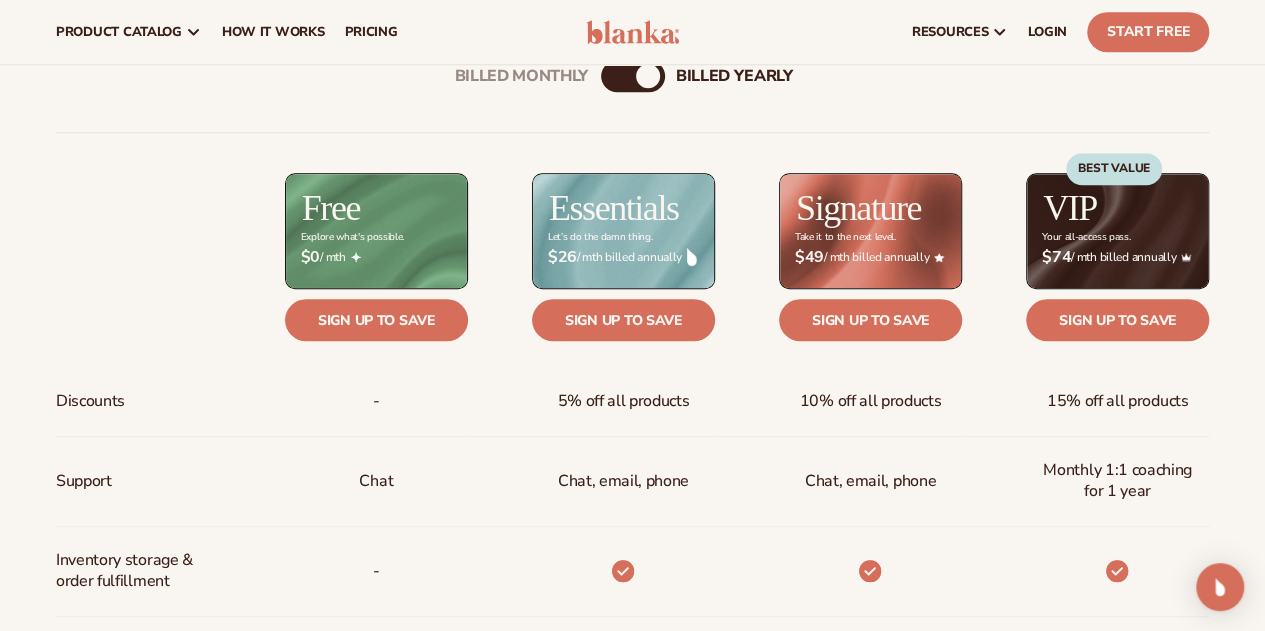 click on "billed Yearly" at bounding box center (648, 76) 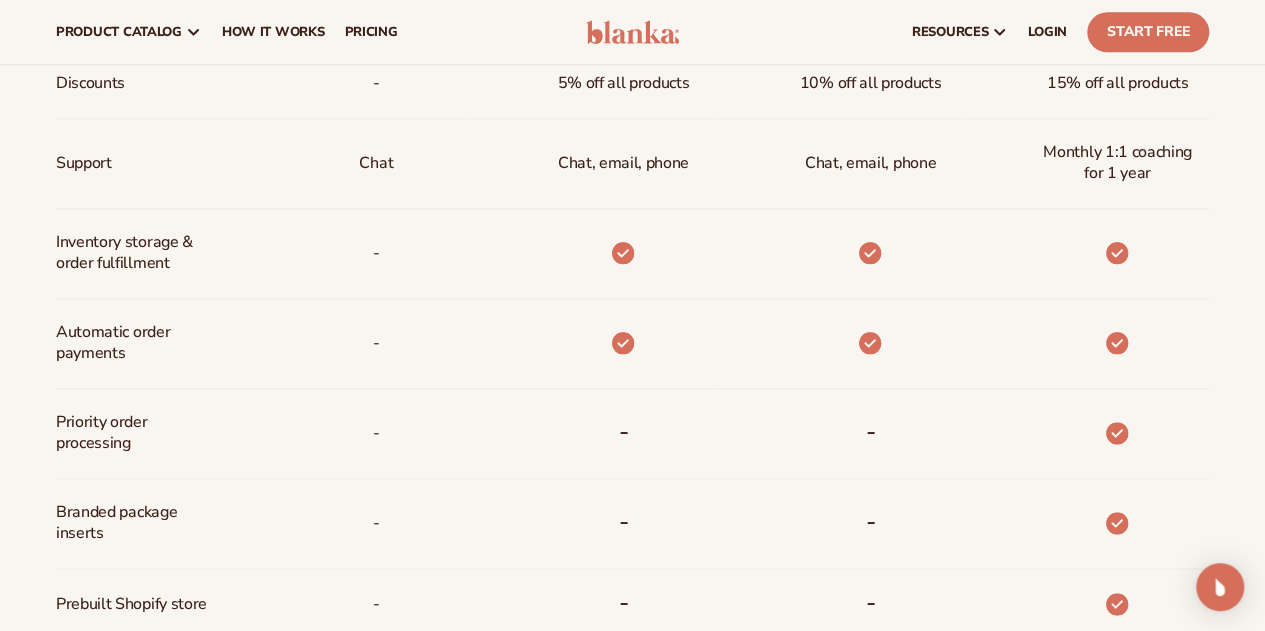 scroll, scrollTop: 900, scrollLeft: 0, axis: vertical 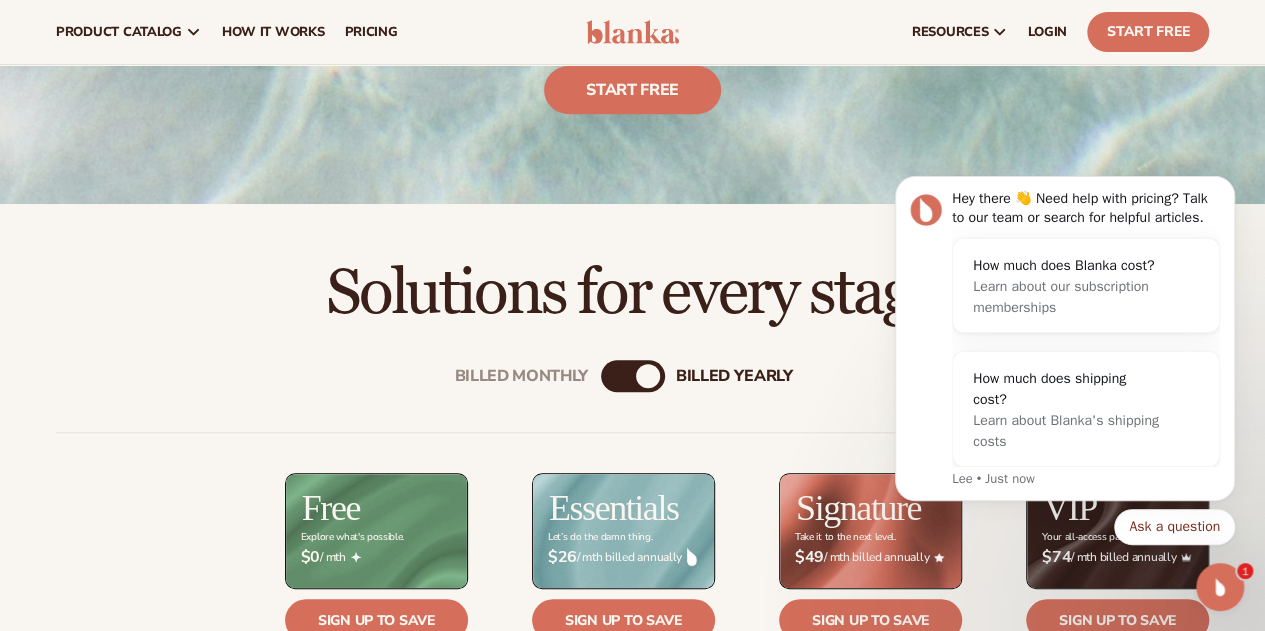 click 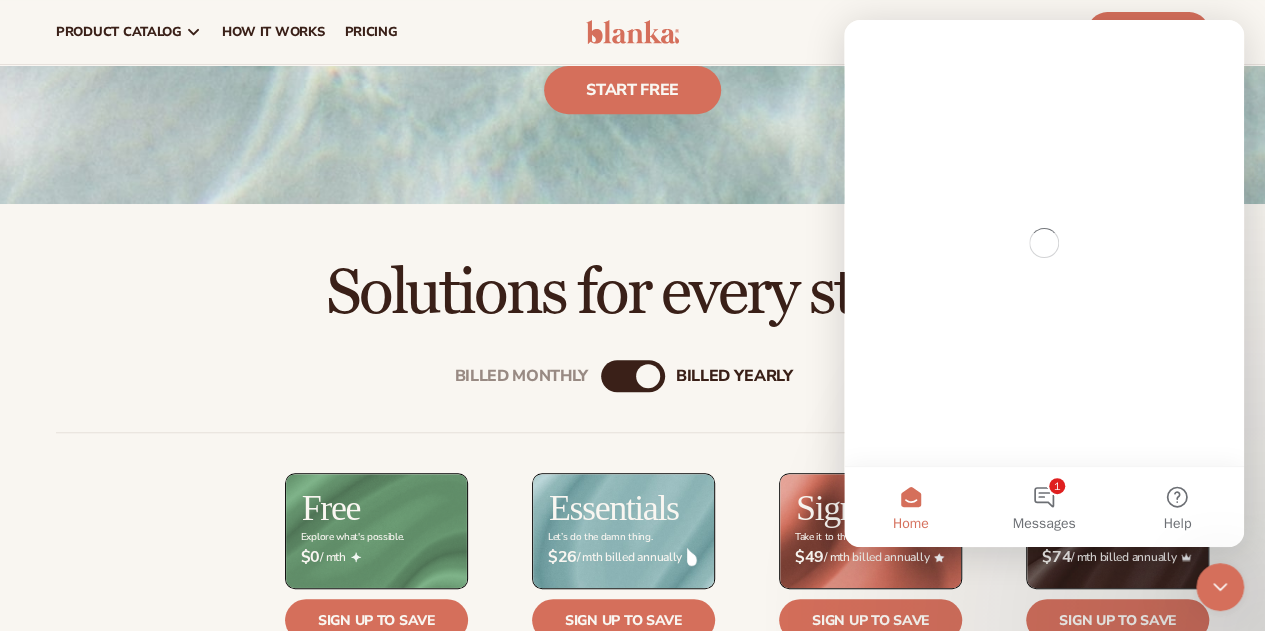 scroll, scrollTop: 0, scrollLeft: 0, axis: both 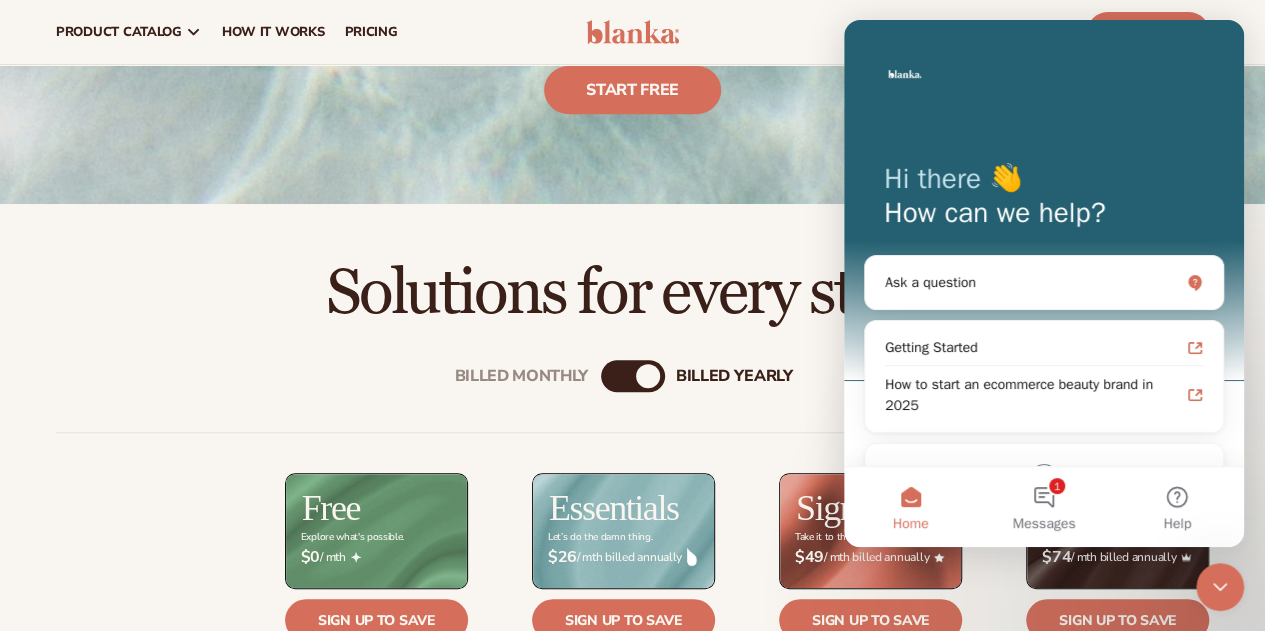 click 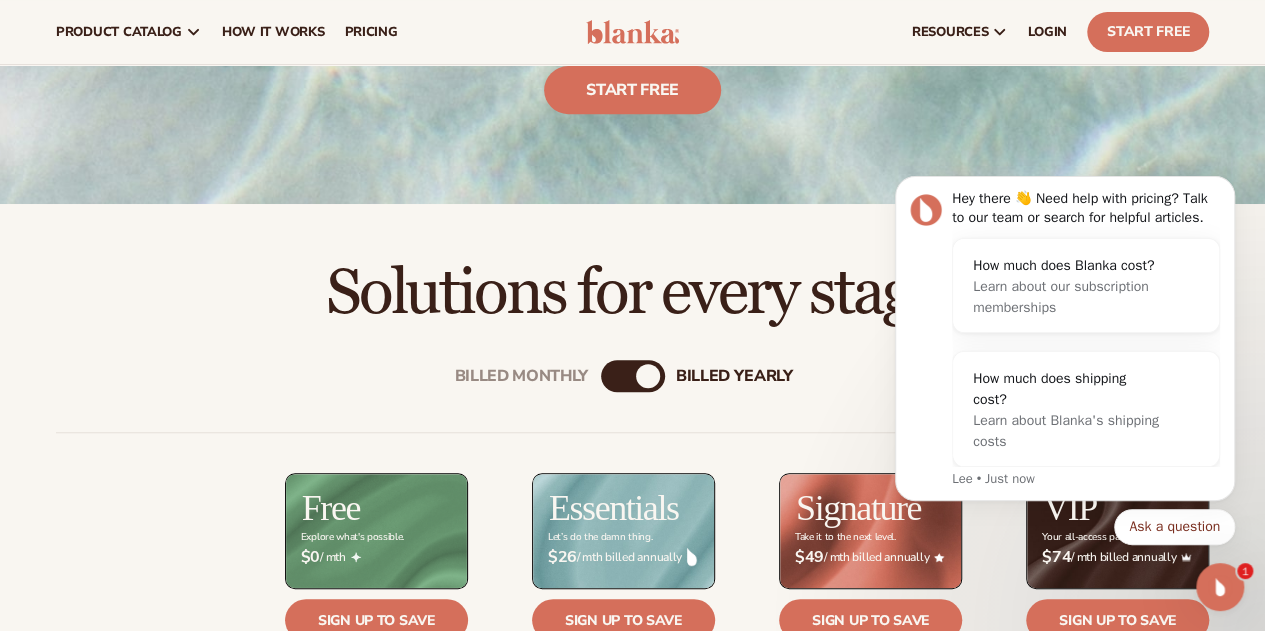 scroll, scrollTop: 0, scrollLeft: 0, axis: both 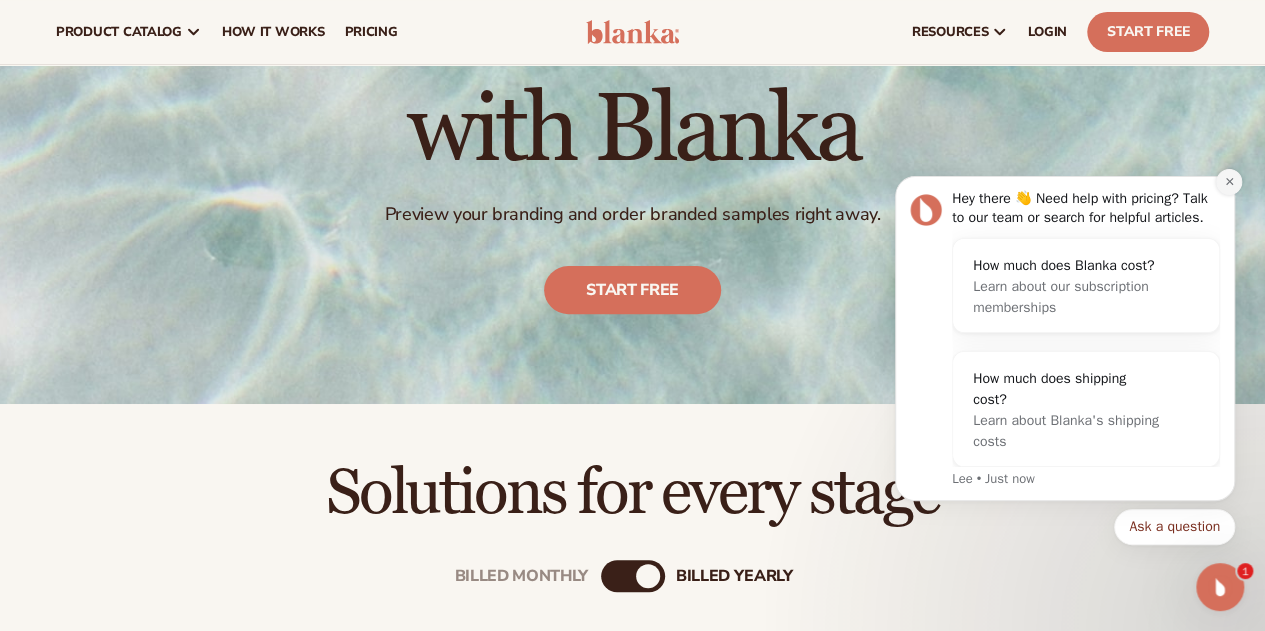 click 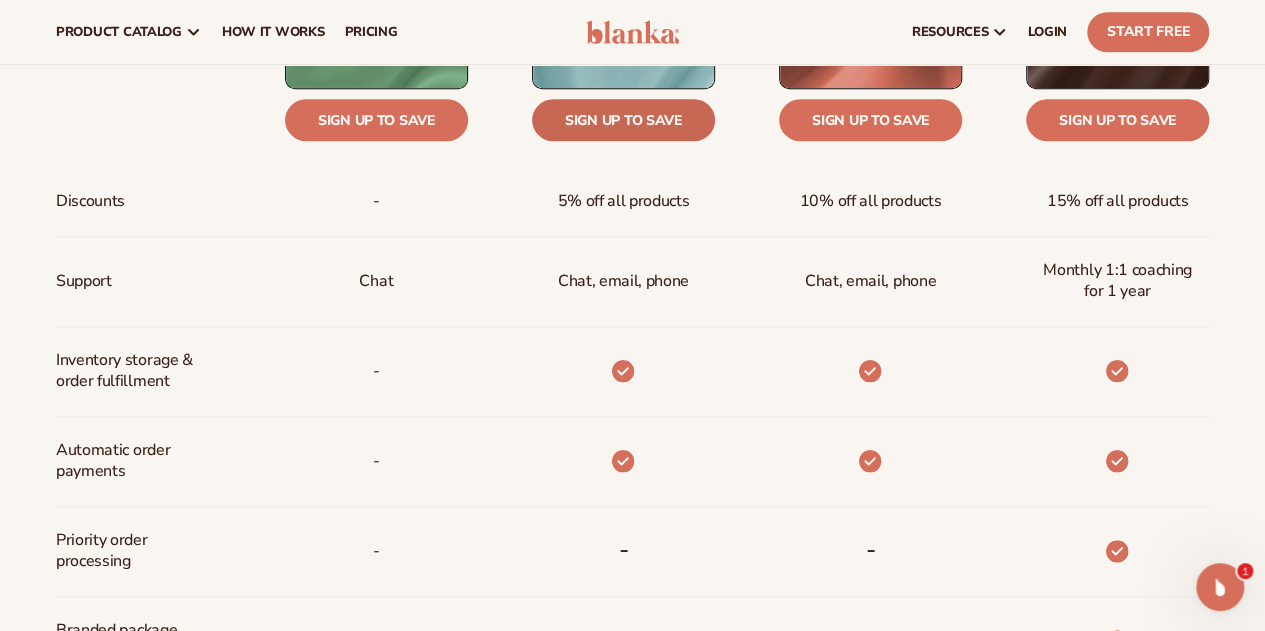 scroll, scrollTop: 700, scrollLeft: 0, axis: vertical 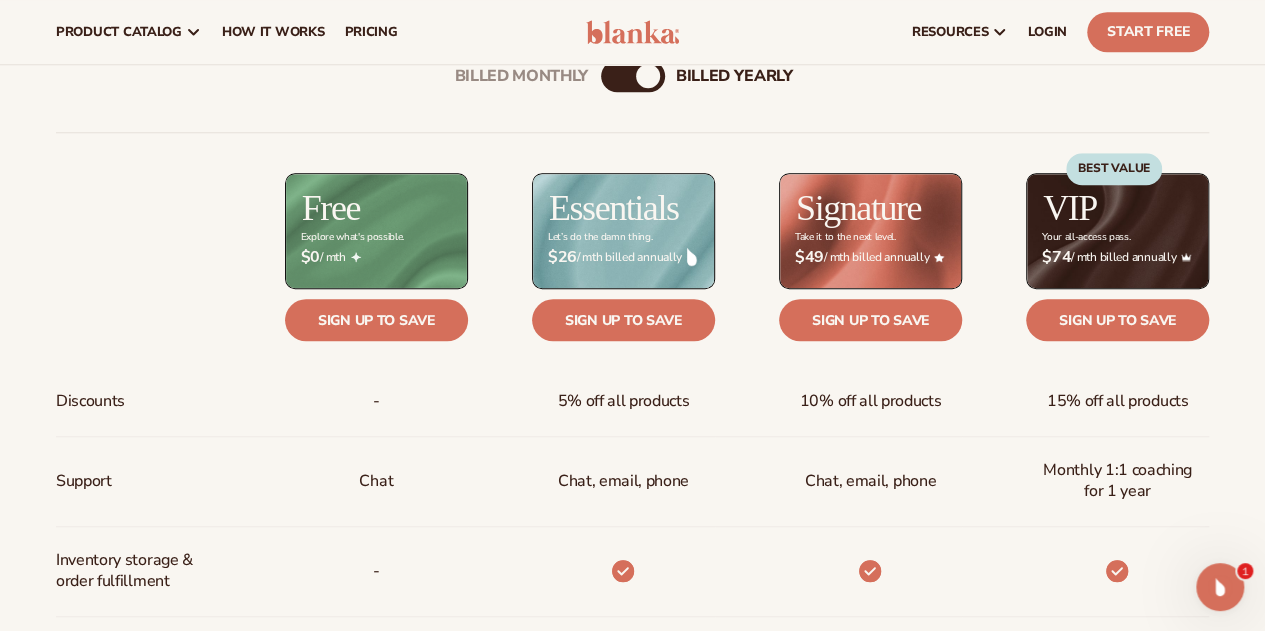 click on "billed Yearly" at bounding box center [648, 76] 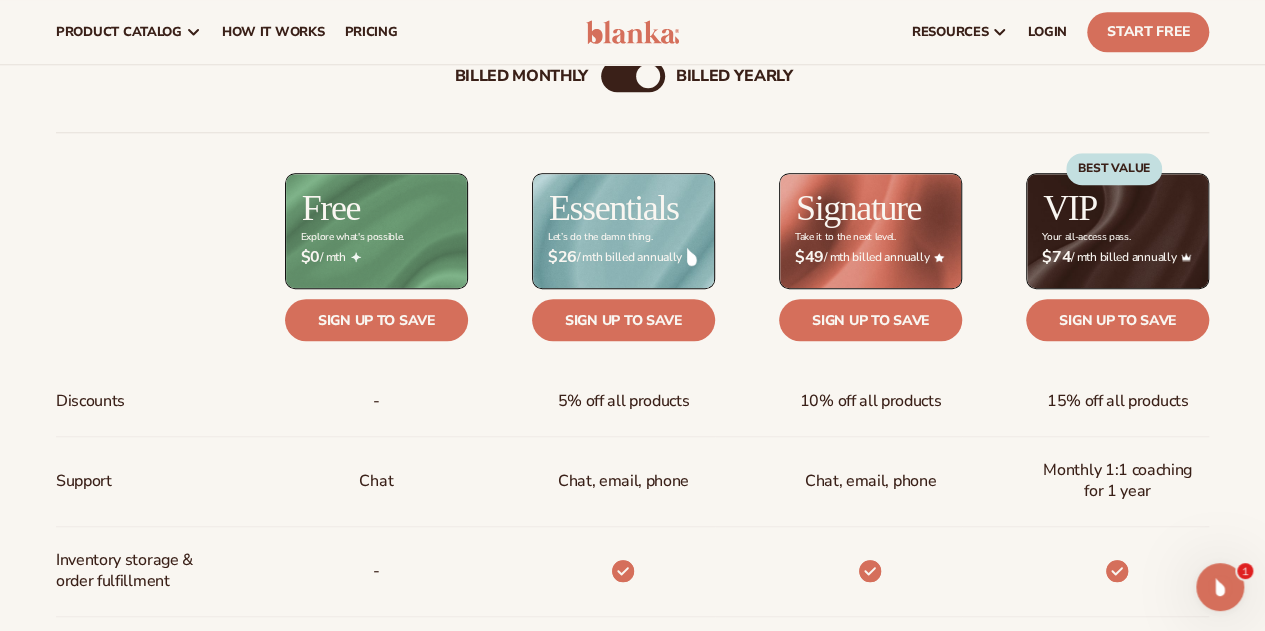 click on "Billed Monthly" at bounding box center (522, 75) 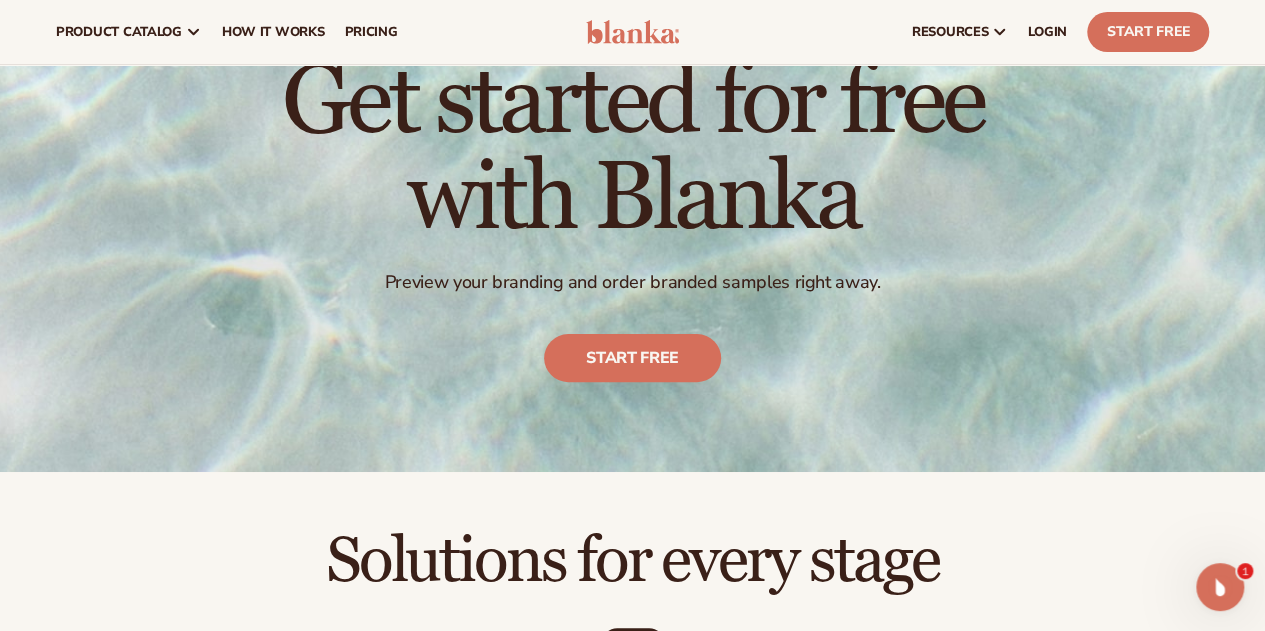 scroll, scrollTop: 0, scrollLeft: 0, axis: both 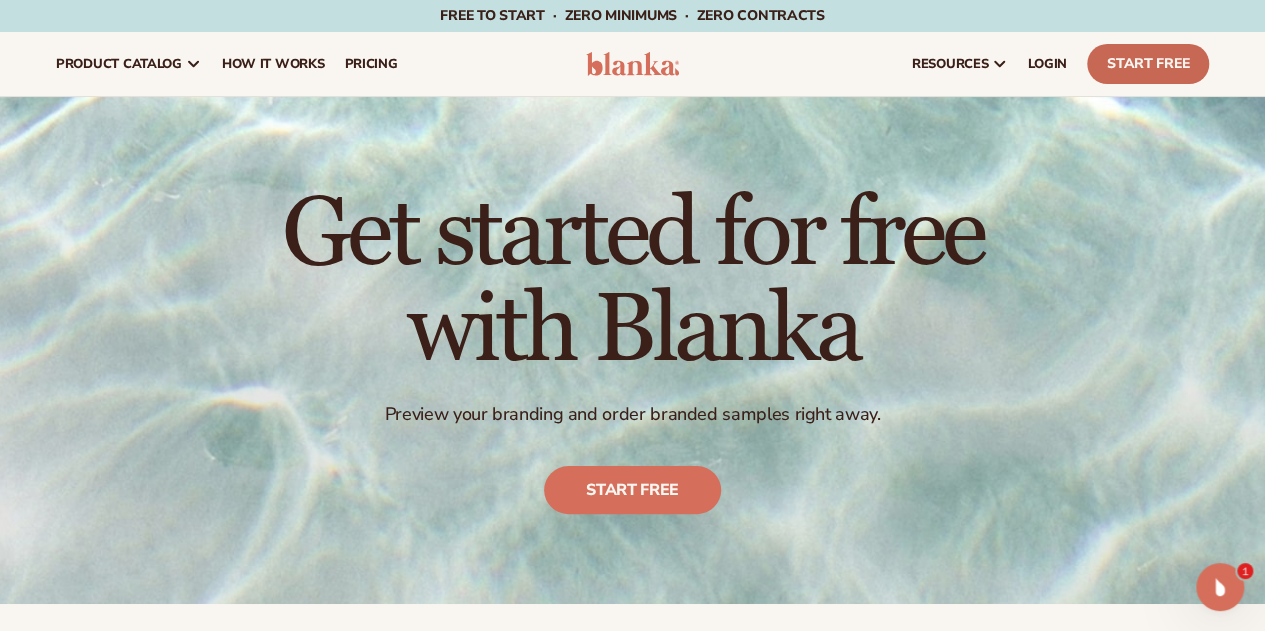 click on "Start Free" at bounding box center [1148, 64] 